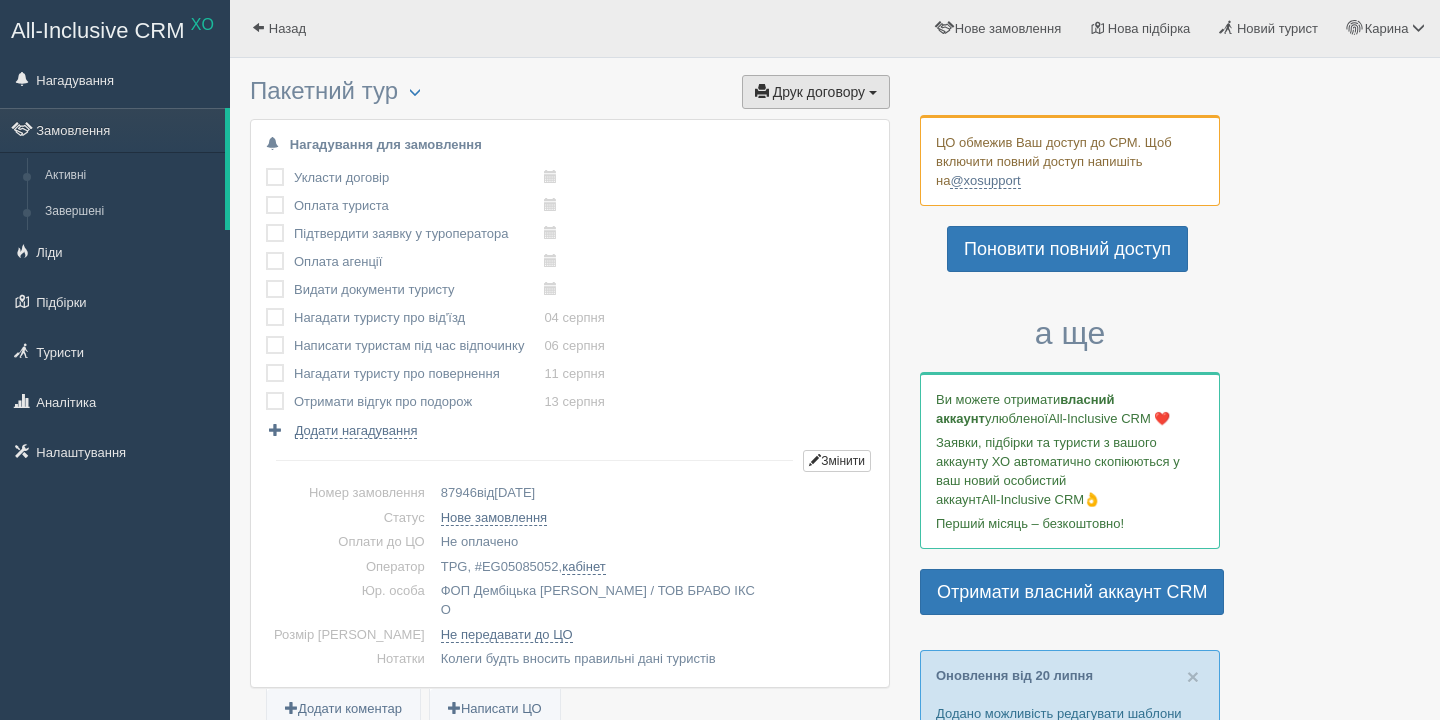 scroll, scrollTop: 0, scrollLeft: 0, axis: both 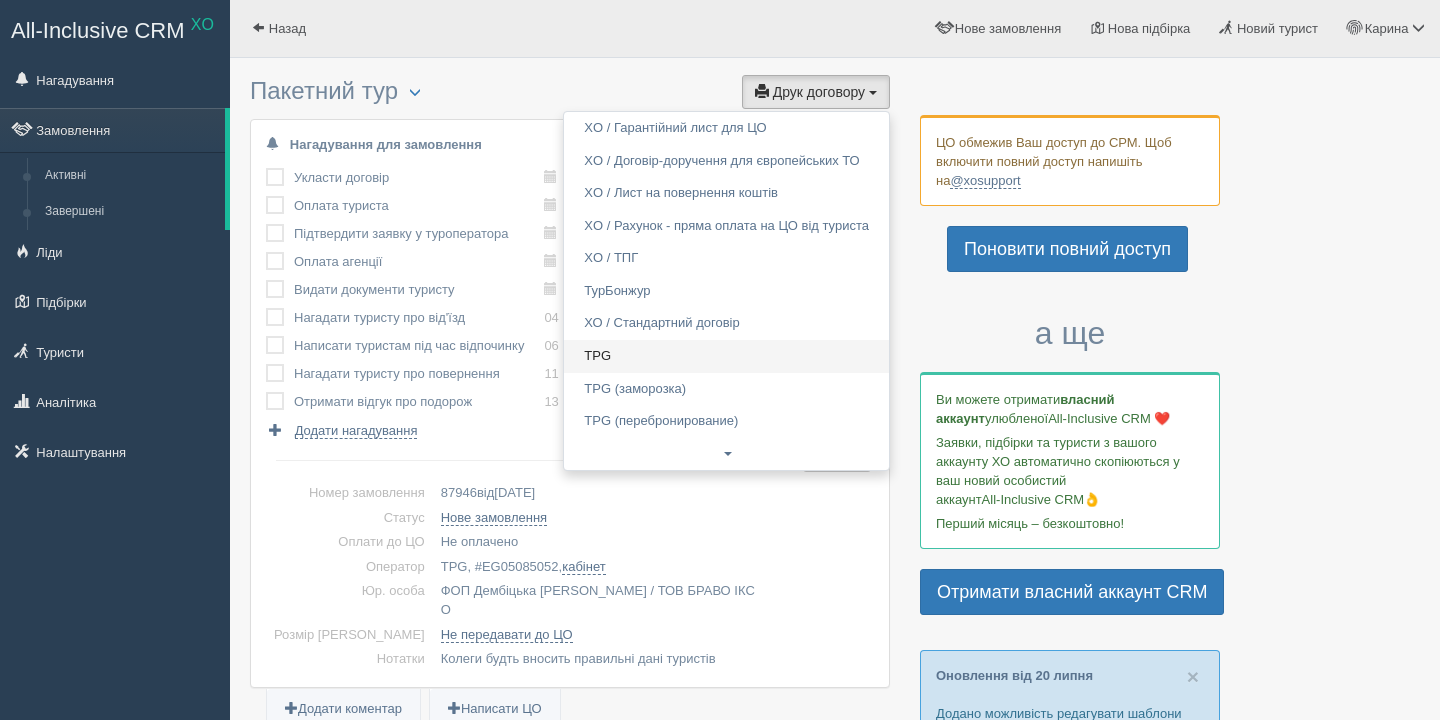 click on "TPG" at bounding box center (726, 356) 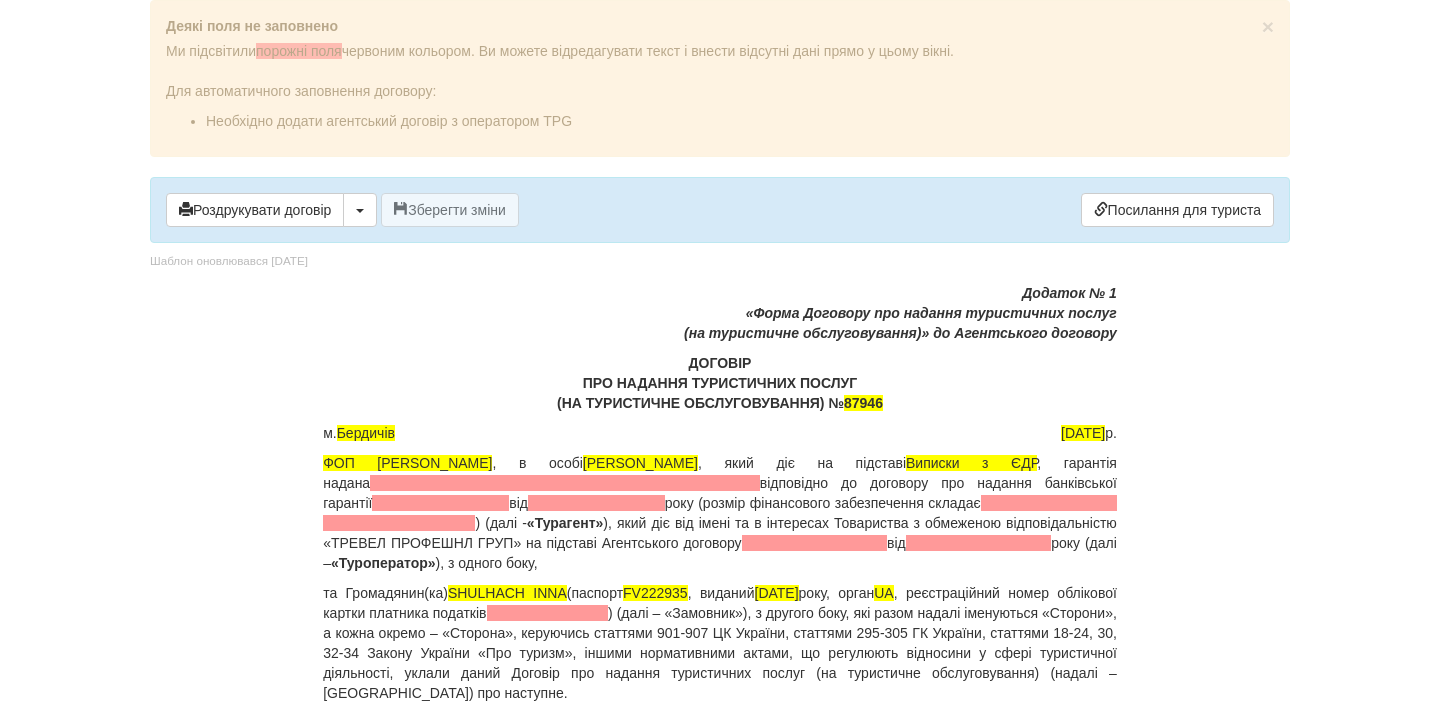 scroll, scrollTop: 0, scrollLeft: 0, axis: both 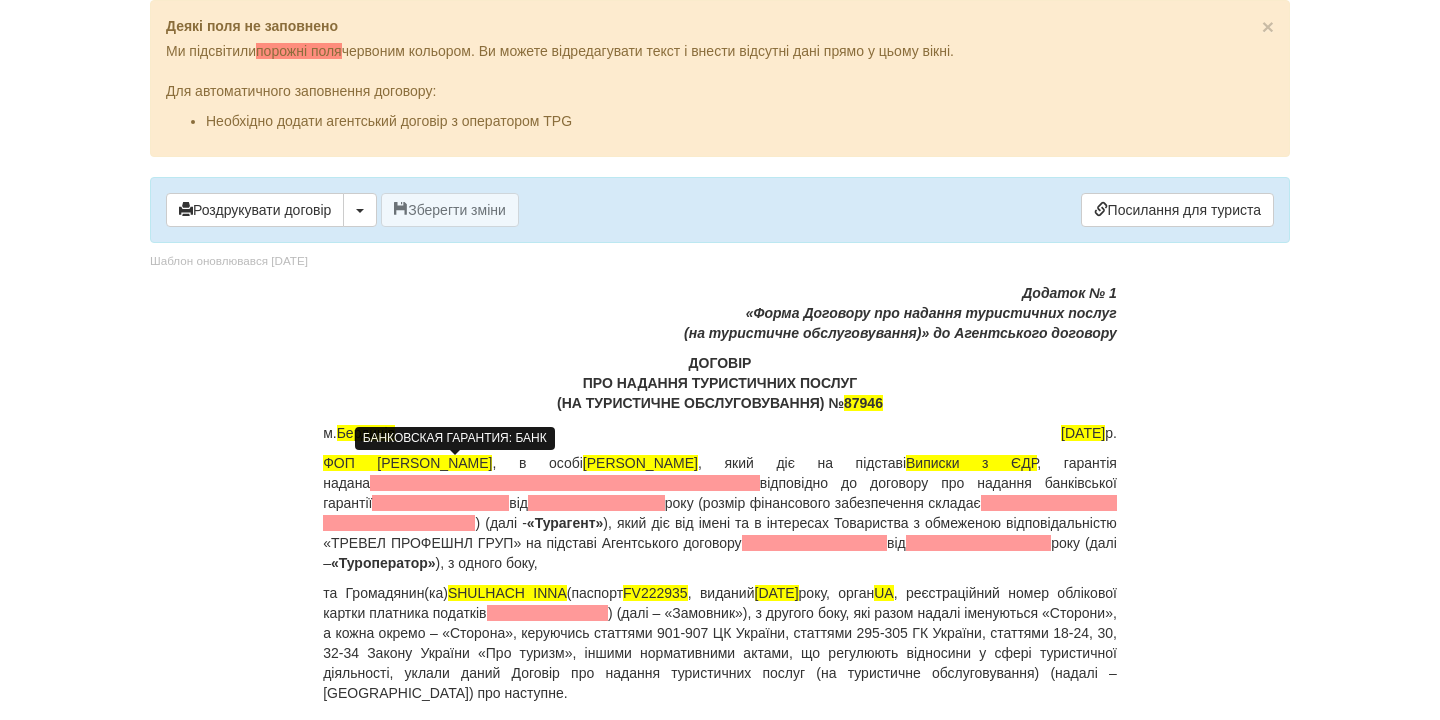 click at bounding box center (565, 483) 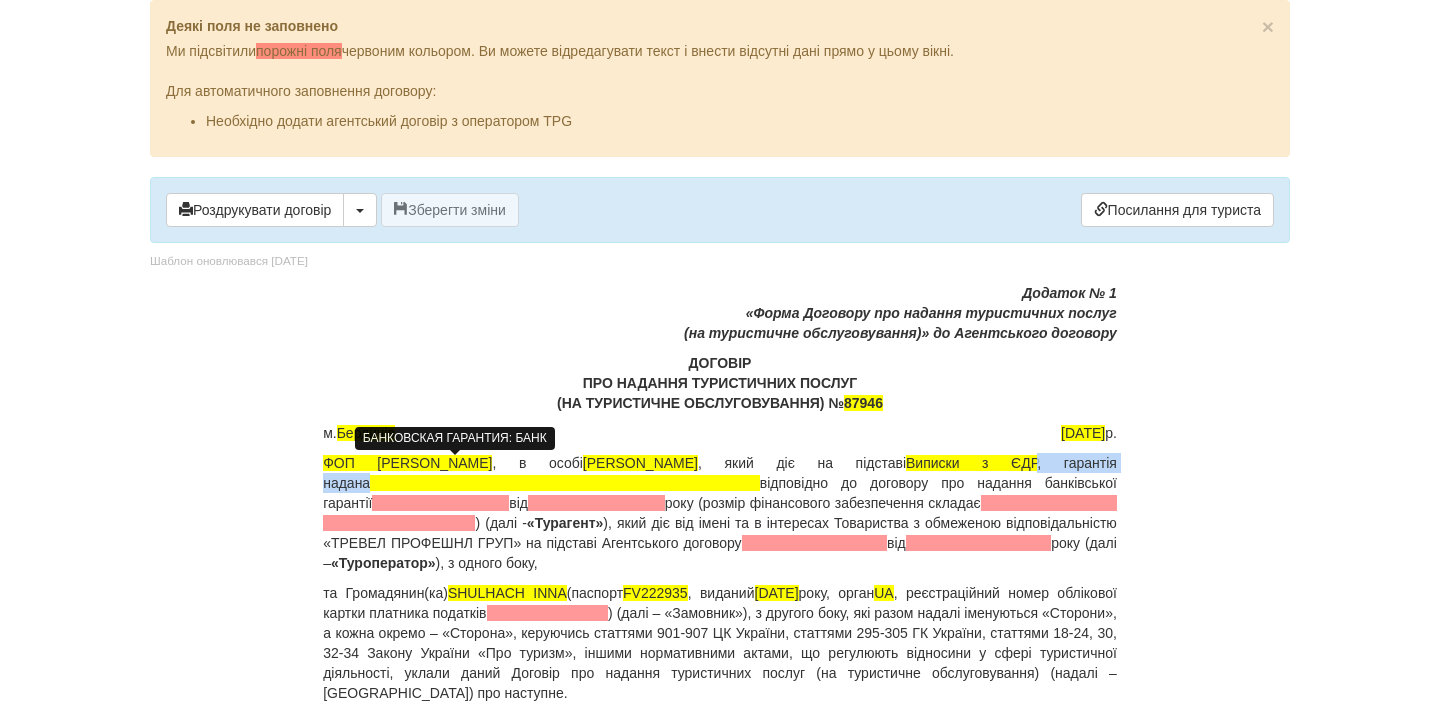 type 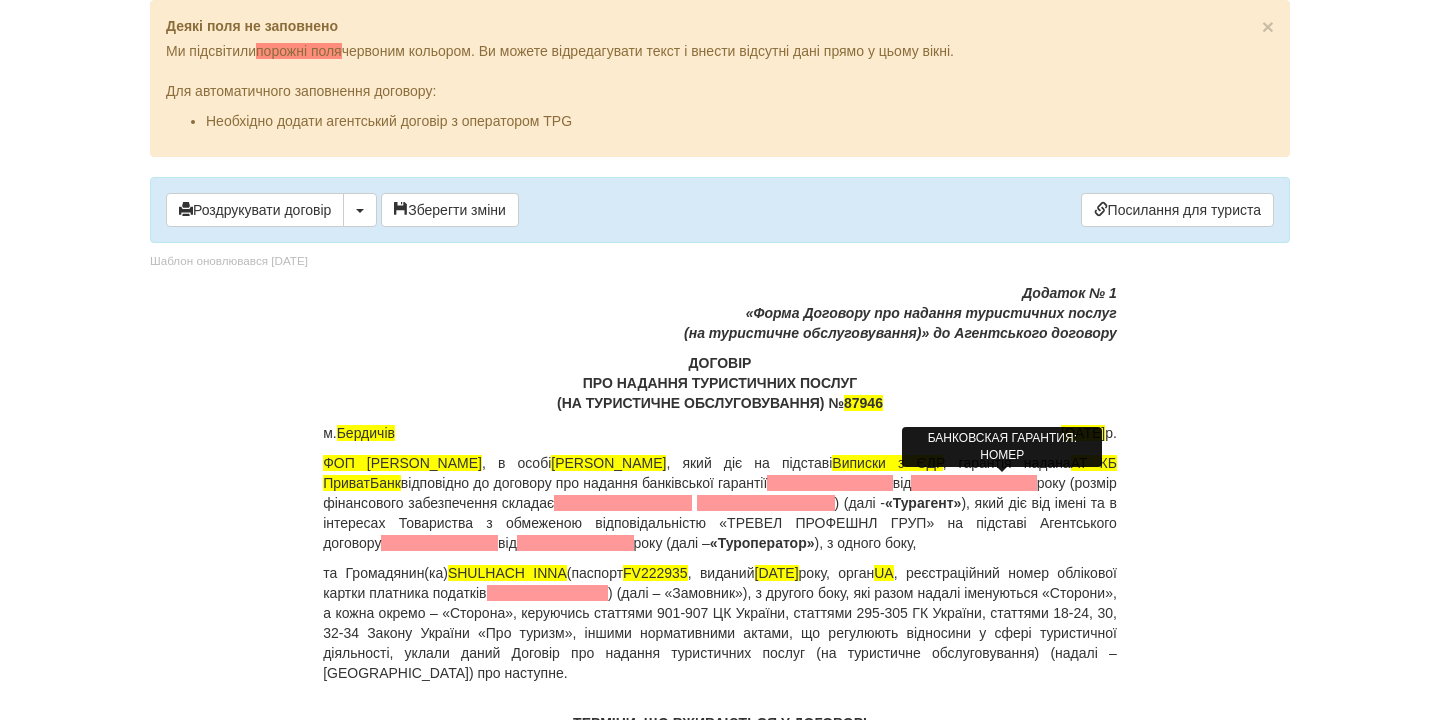 click at bounding box center (829, 483) 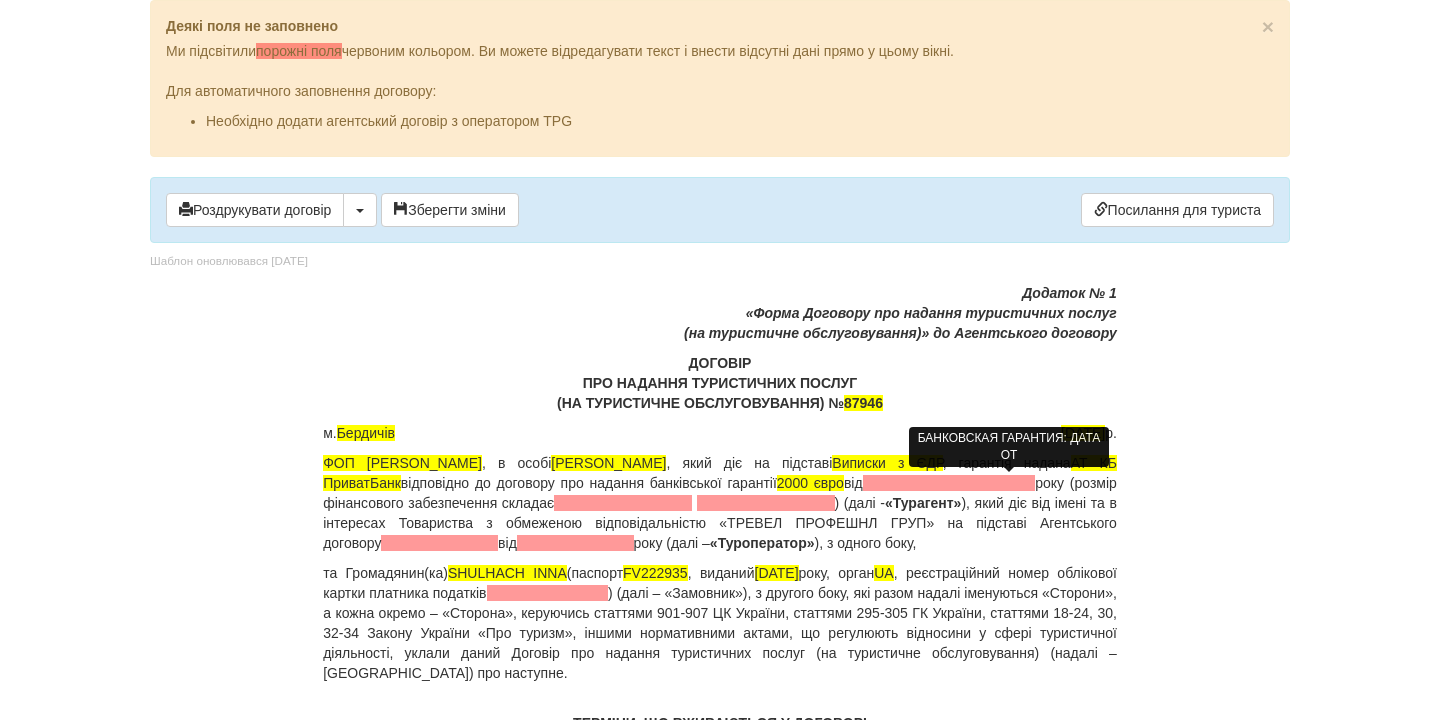 click at bounding box center (949, 483) 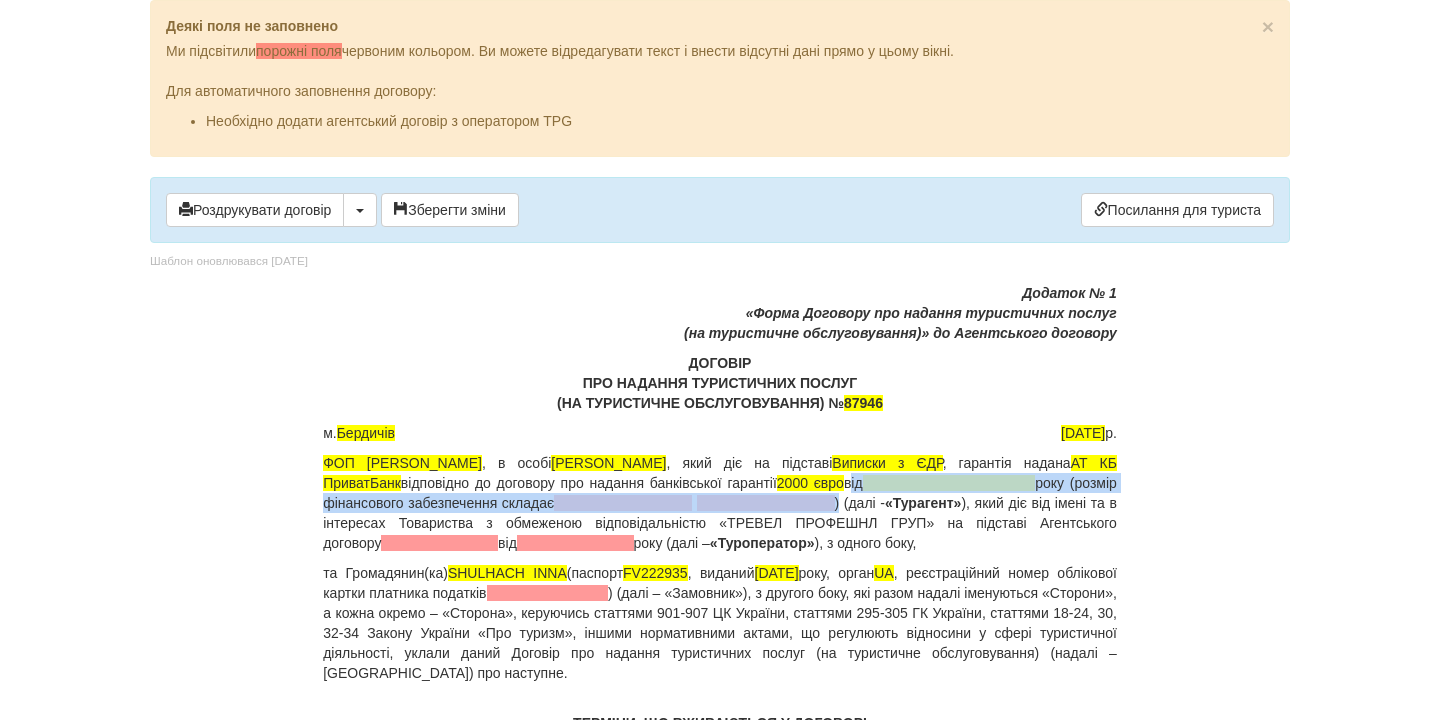 drag, startPoint x: 967, startPoint y: 481, endPoint x: 914, endPoint y: 497, distance: 55.362442 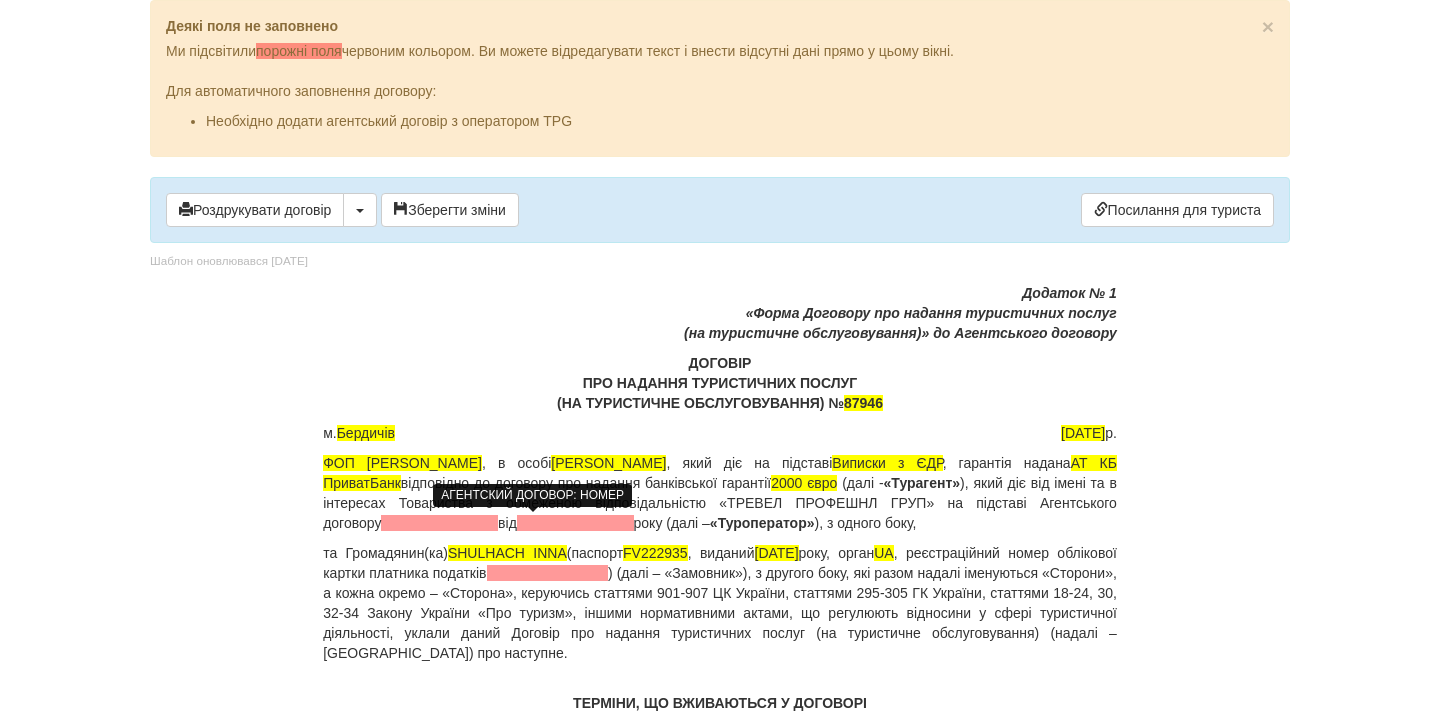 click at bounding box center (439, 523) 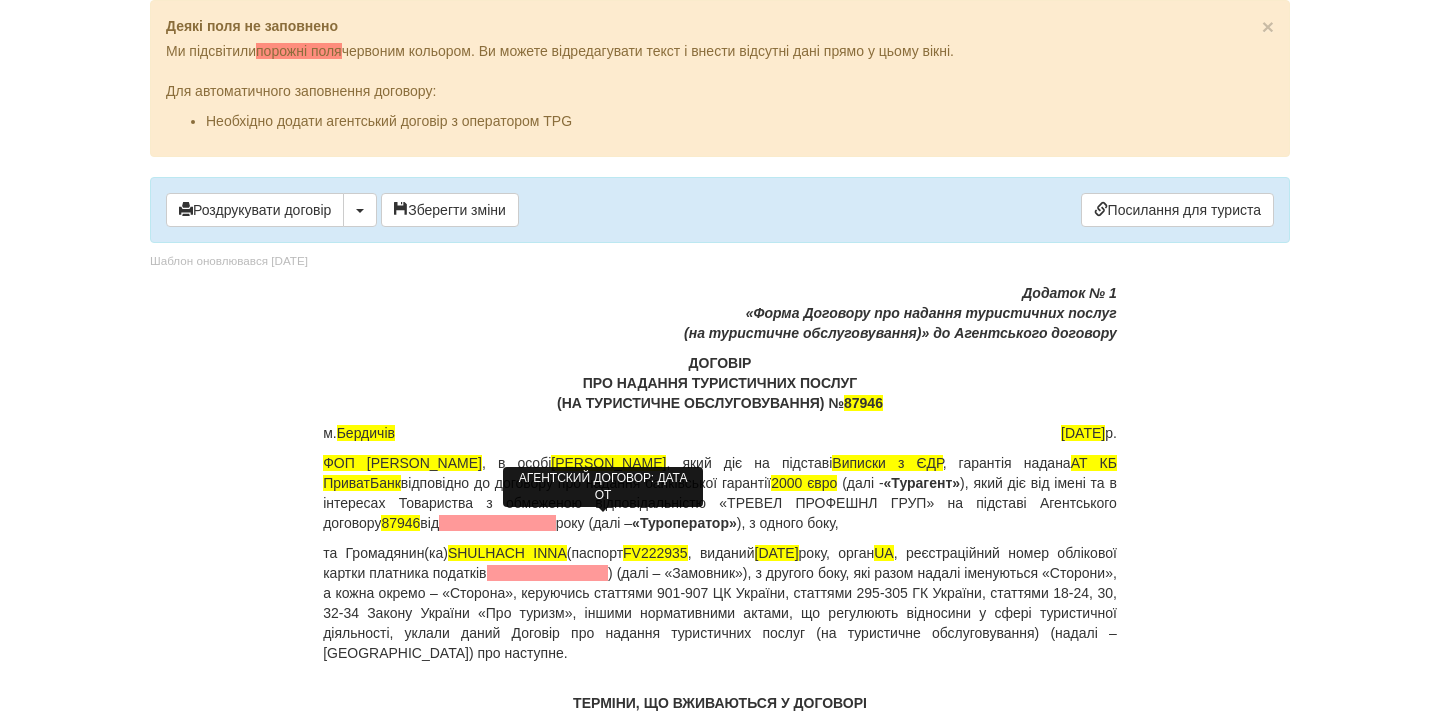 click at bounding box center [497, 523] 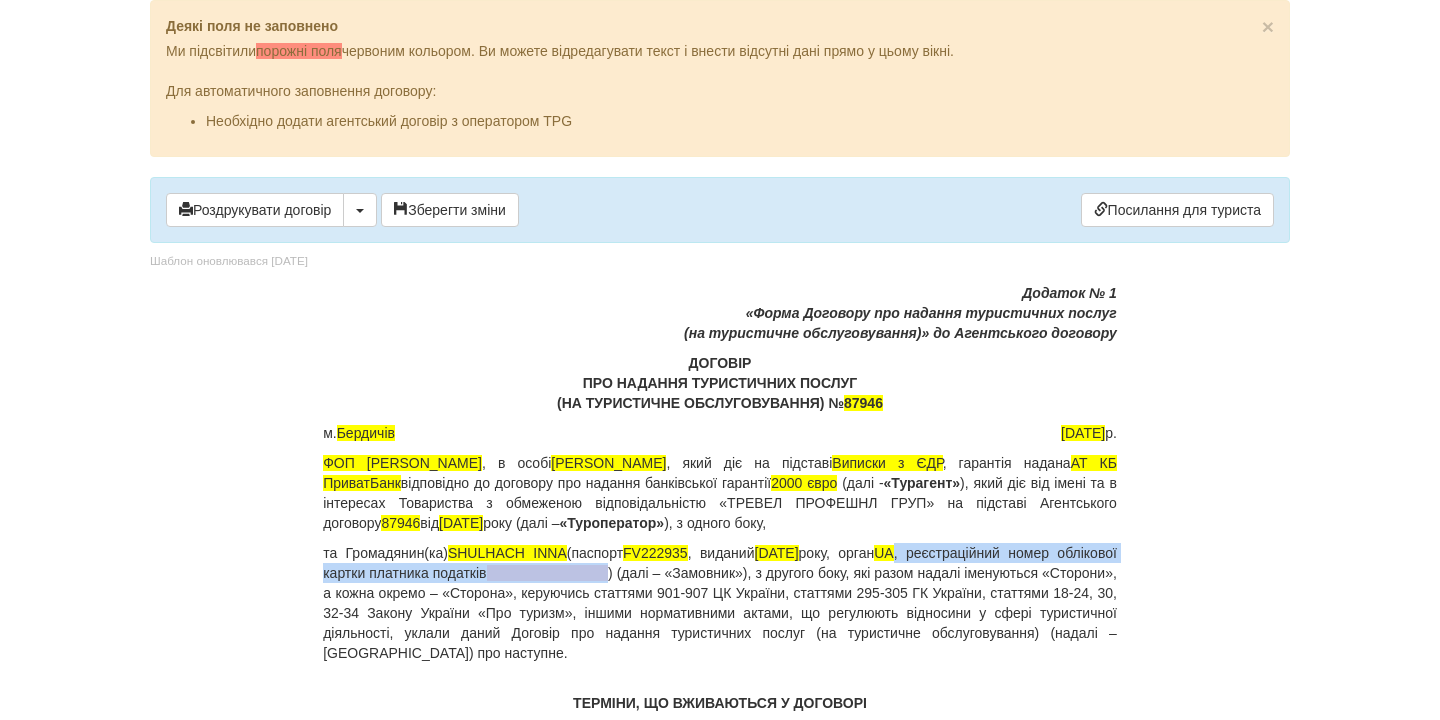 drag, startPoint x: 957, startPoint y: 556, endPoint x: 732, endPoint y: 567, distance: 225.26872 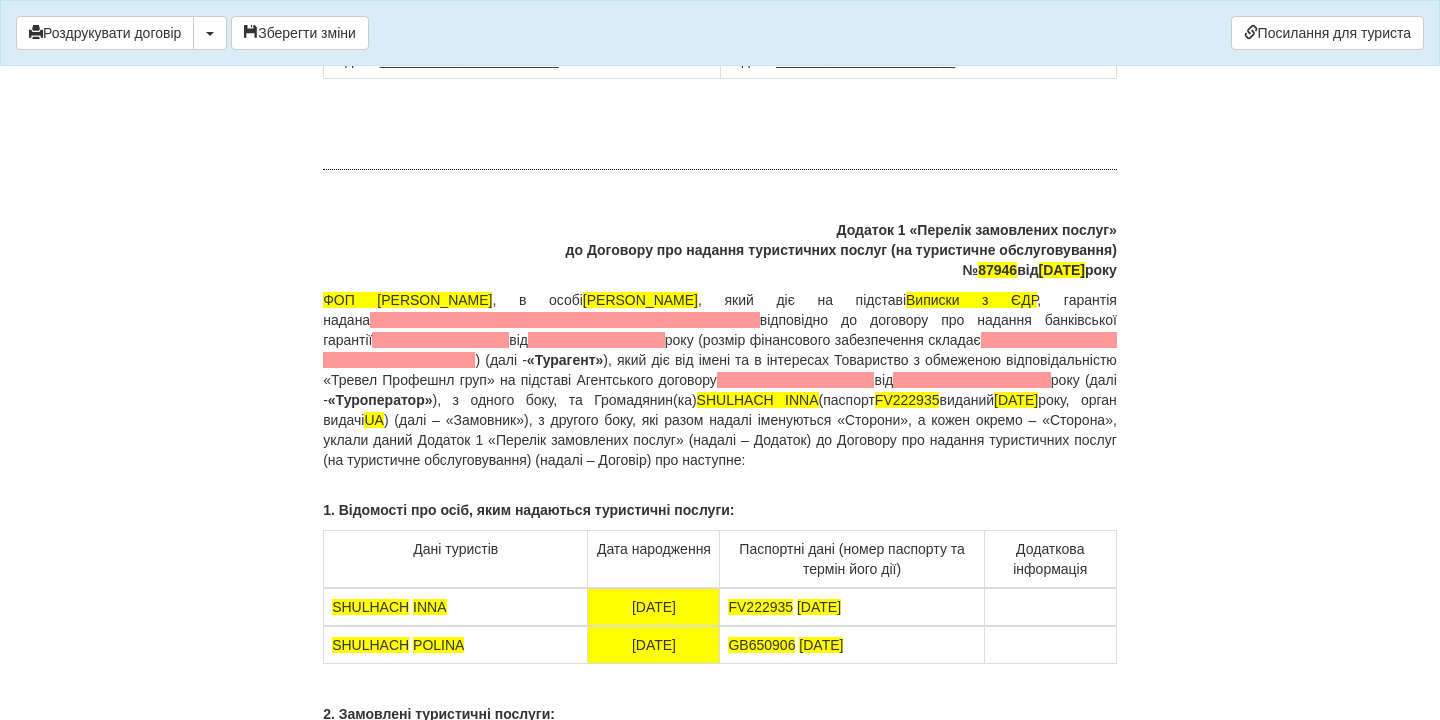 scroll, scrollTop: 14941, scrollLeft: 0, axis: vertical 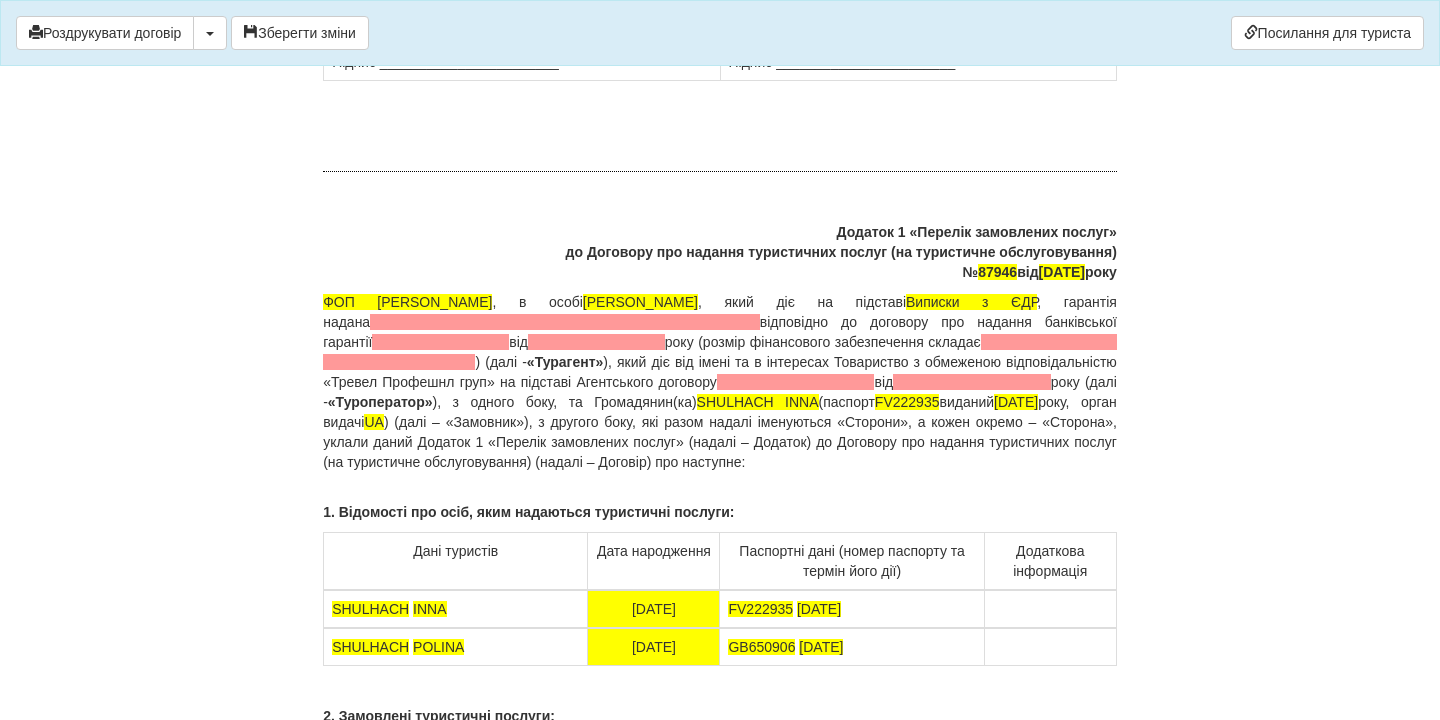 drag, startPoint x: 900, startPoint y: 357, endPoint x: 725, endPoint y: 353, distance: 175.04572 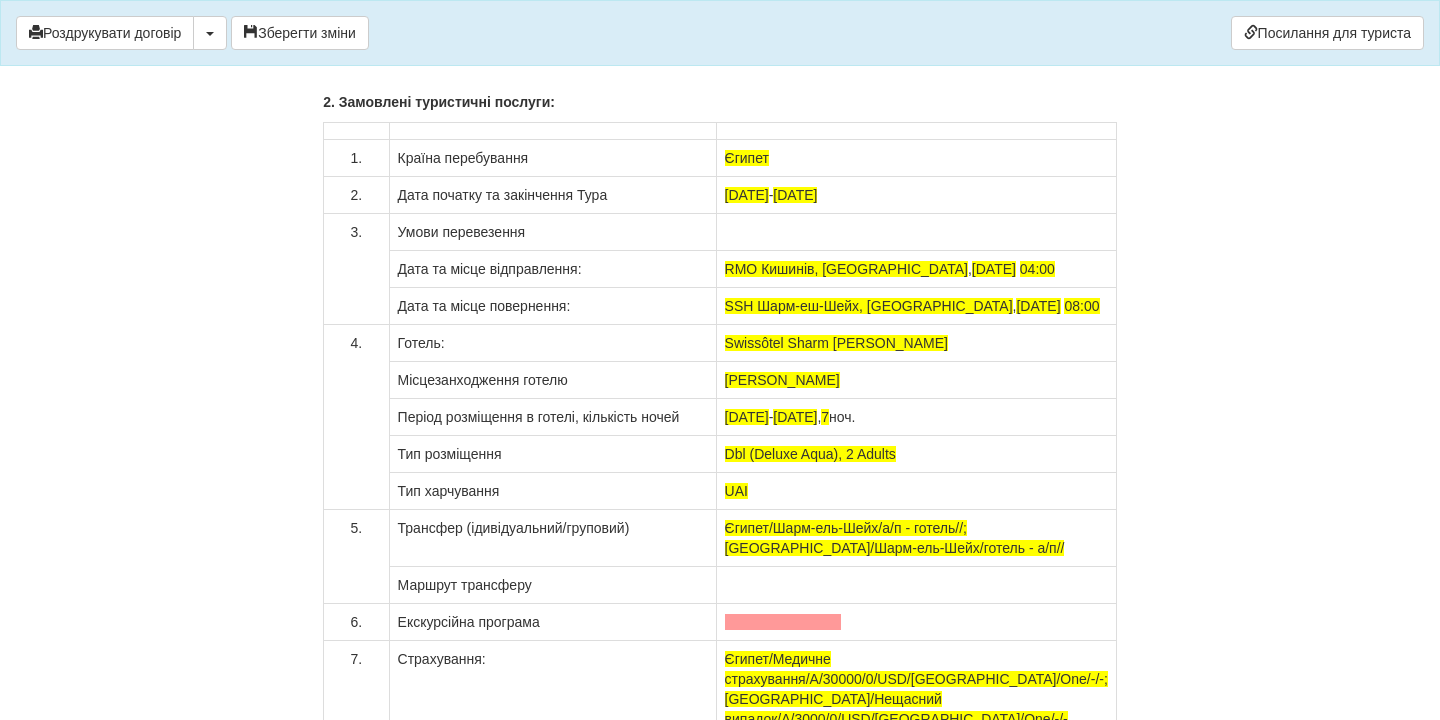 scroll, scrollTop: 15528, scrollLeft: 0, axis: vertical 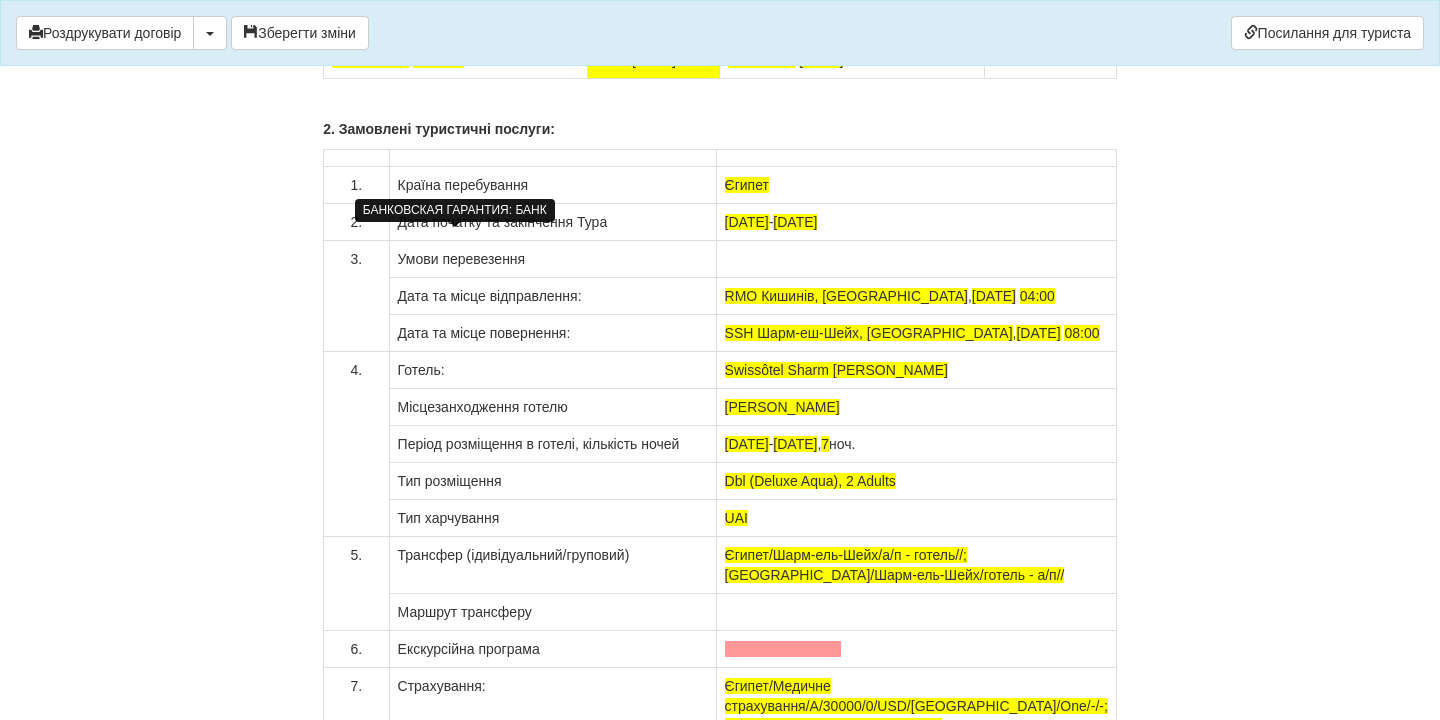 click at bounding box center (565, -265) 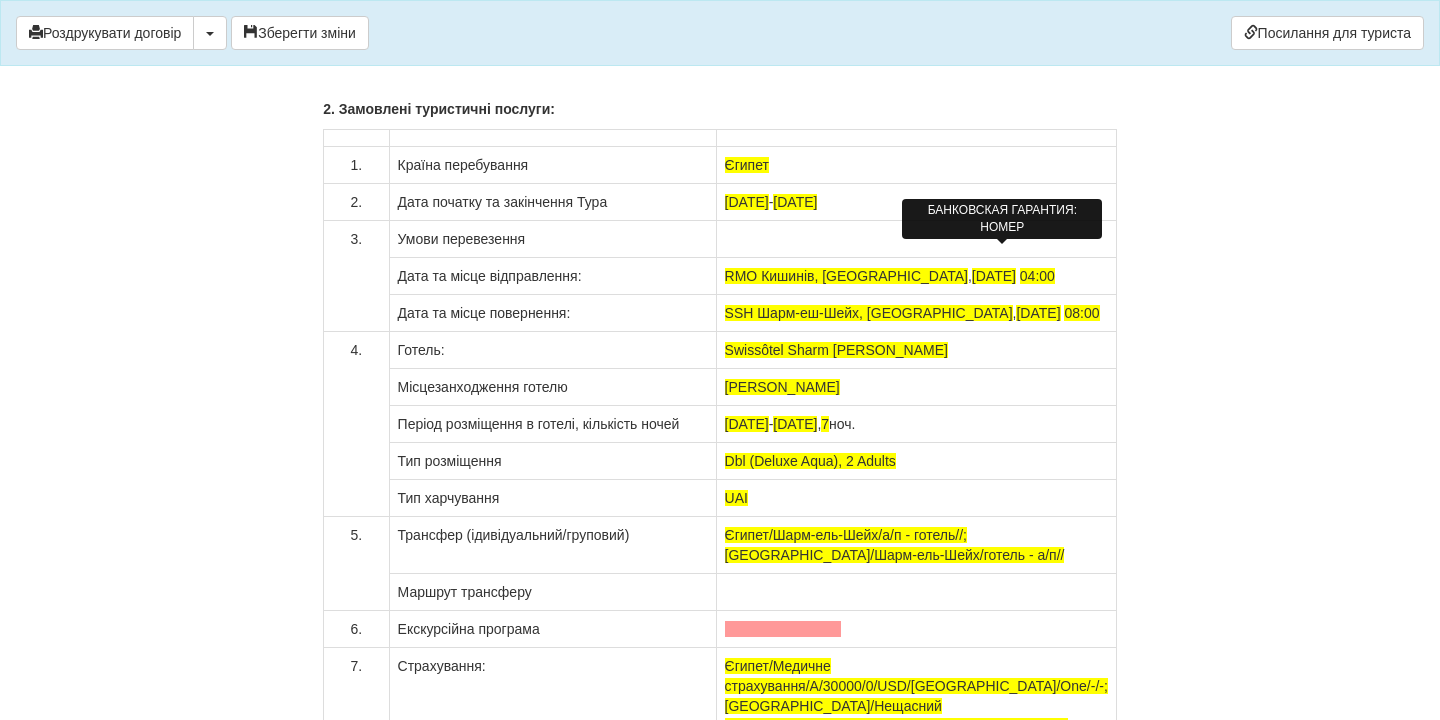 click at bounding box center (829, -265) 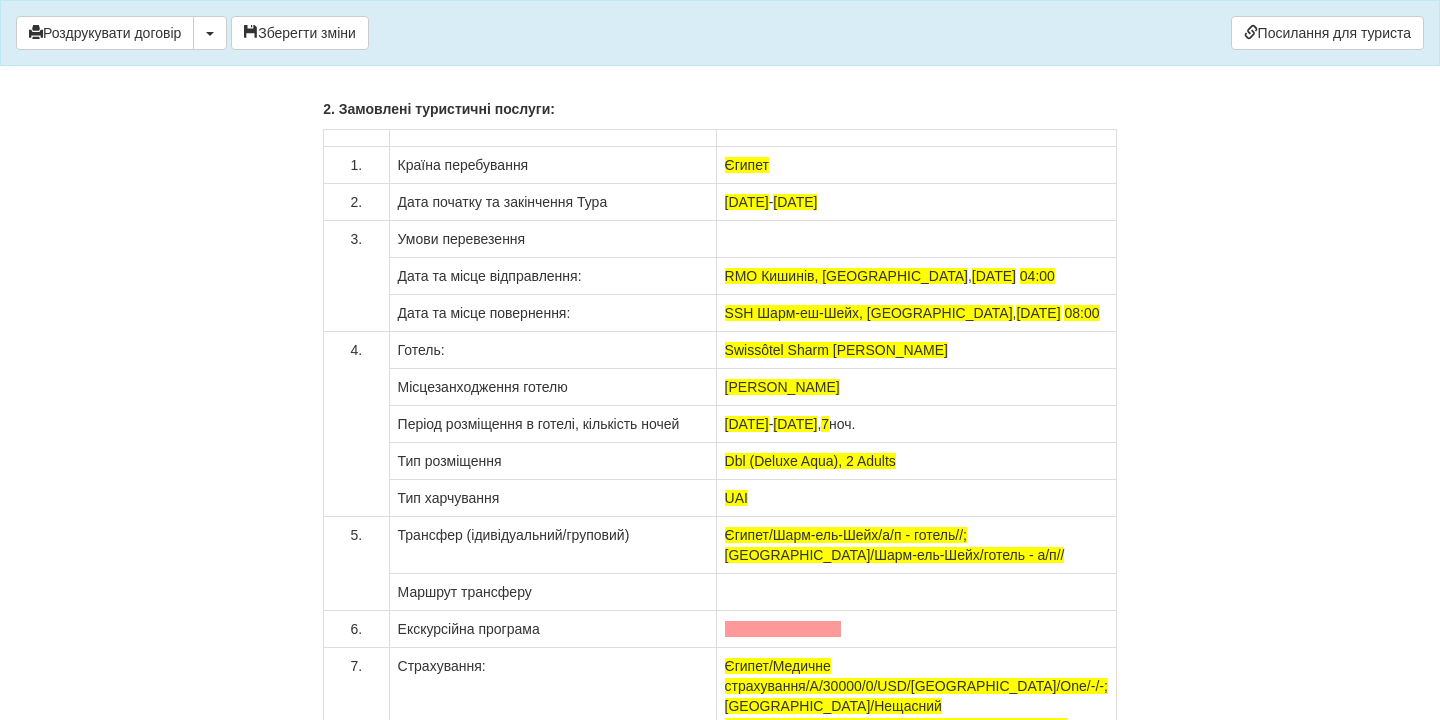 drag, startPoint x: 966, startPoint y: 261, endPoint x: 913, endPoint y: 268, distance: 53.460266 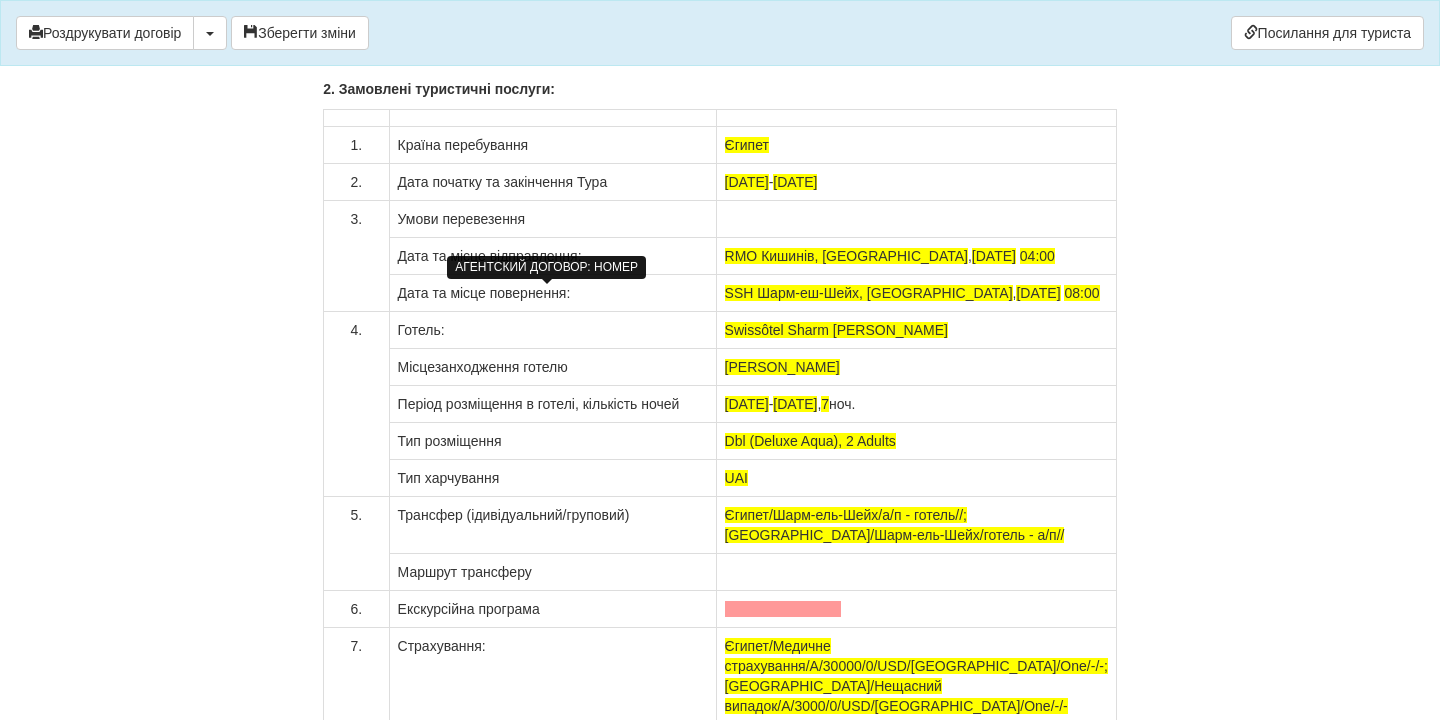 click at bounding box center [440, -225] 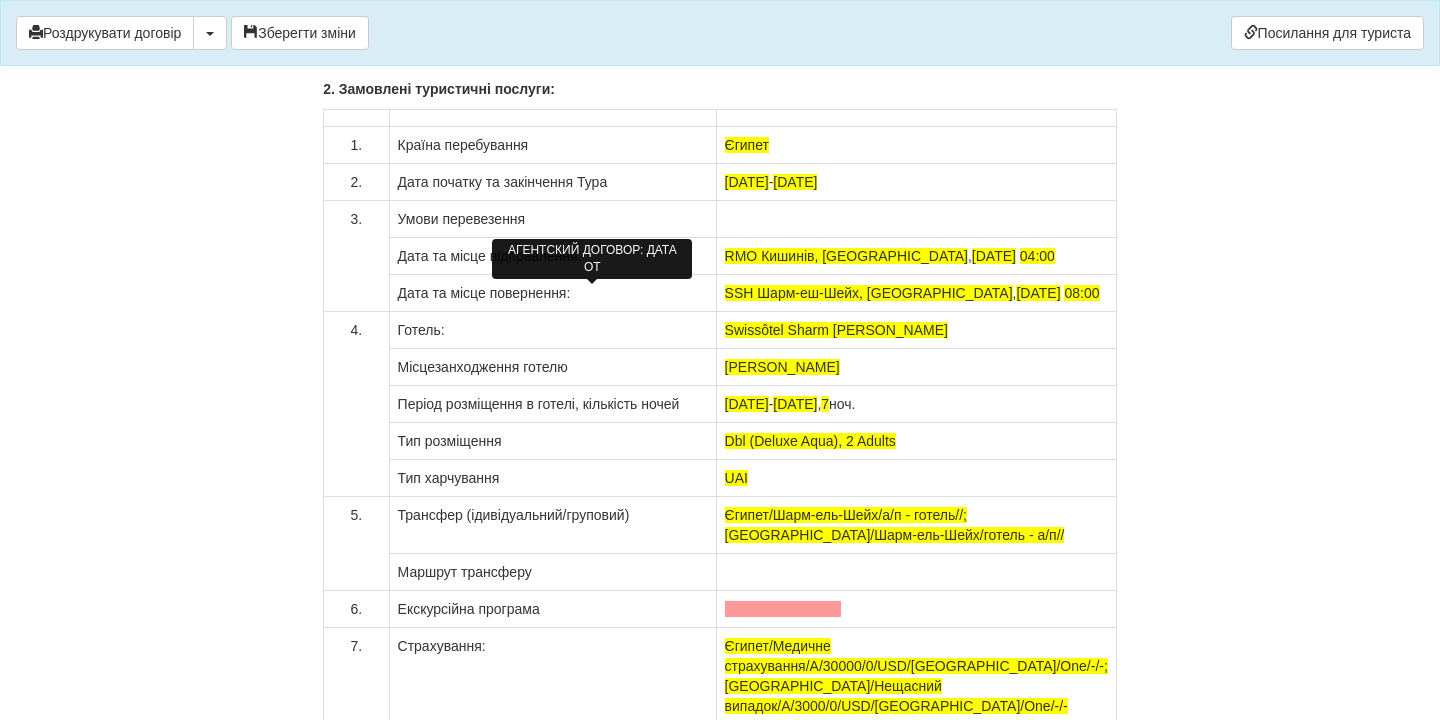 click at bounding box center [530, -225] 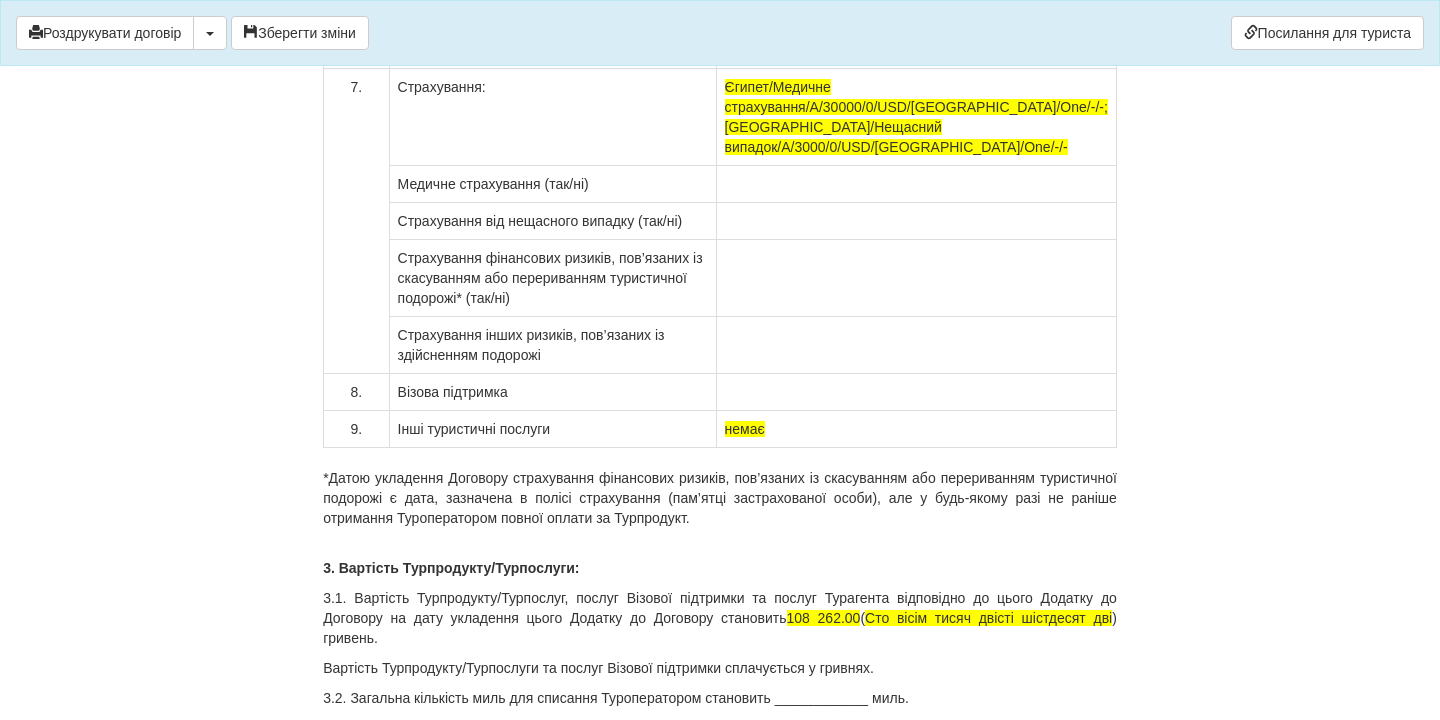 scroll, scrollTop: 16179, scrollLeft: 0, axis: vertical 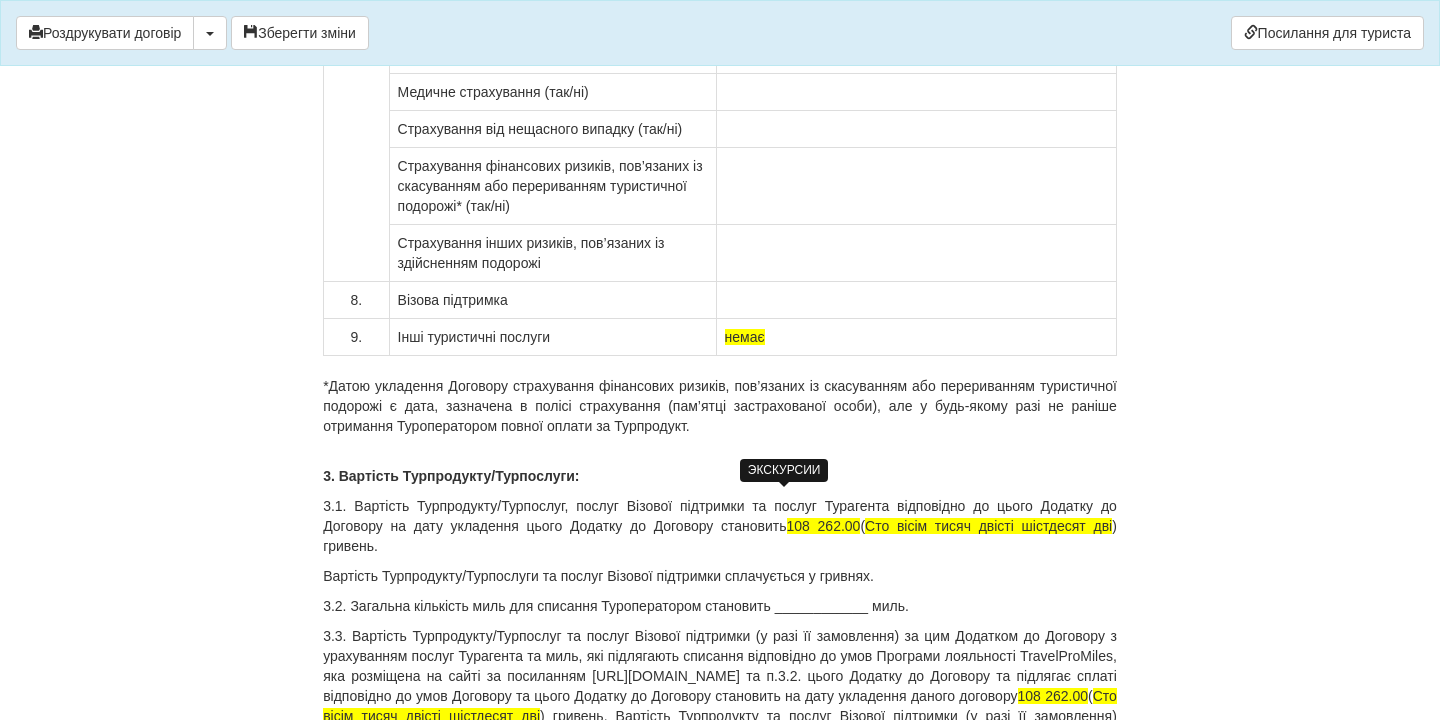 click at bounding box center (783, -42) 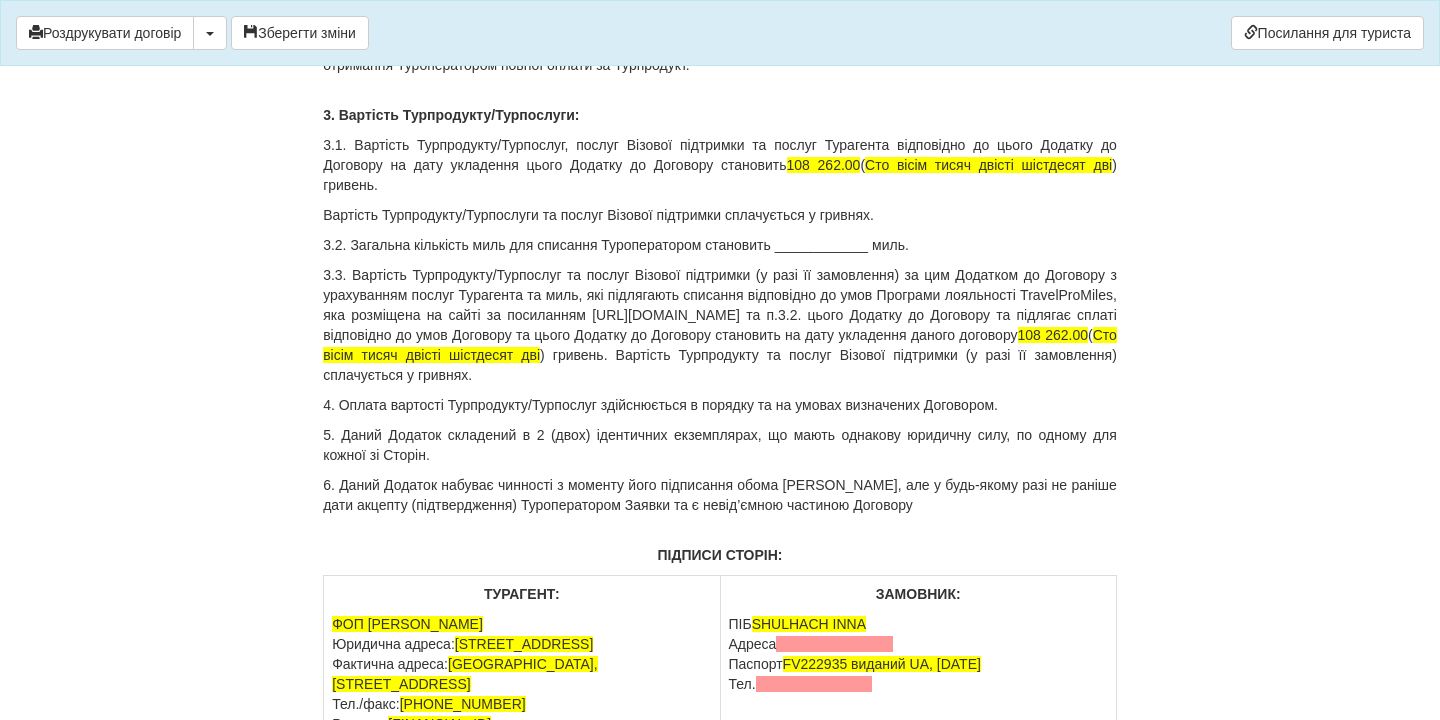 scroll, scrollTop: 16787, scrollLeft: 0, axis: vertical 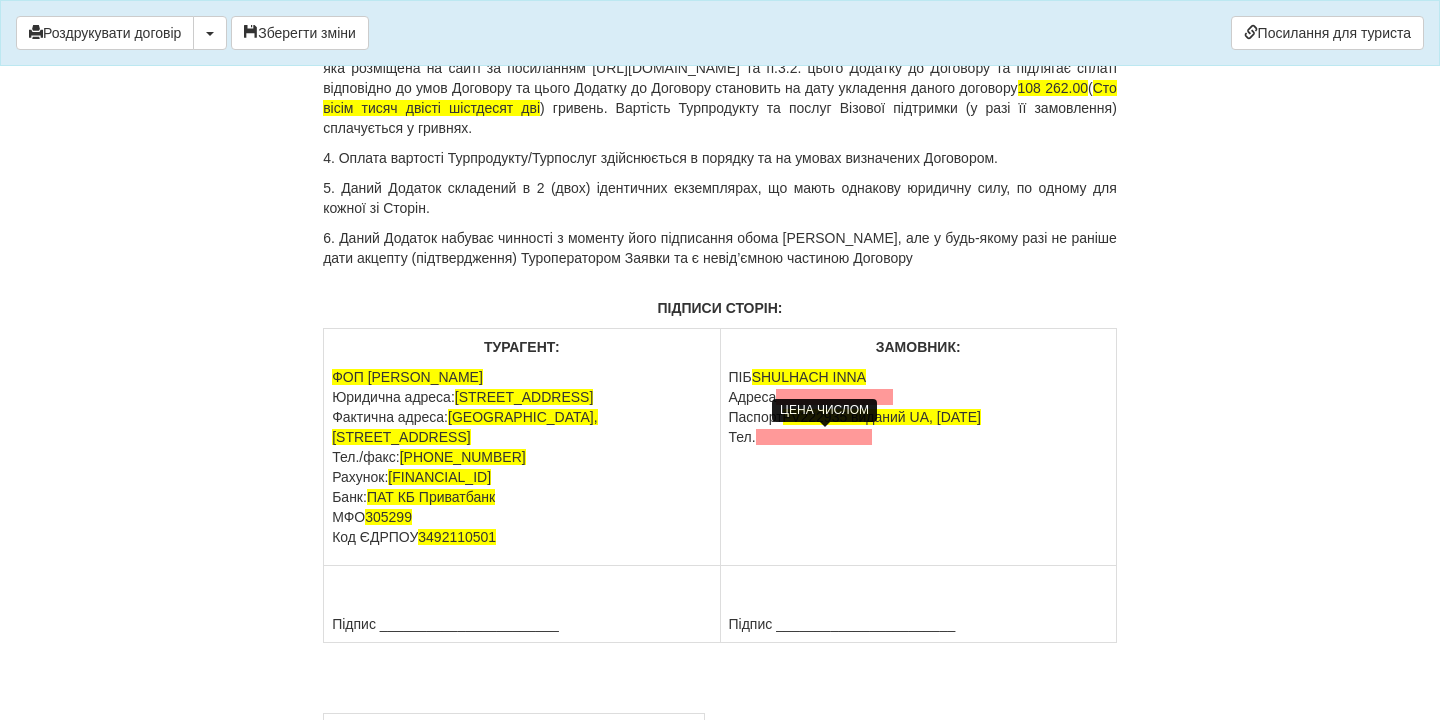 drag, startPoint x: 806, startPoint y: 437, endPoint x: 859, endPoint y: 440, distance: 53.08484 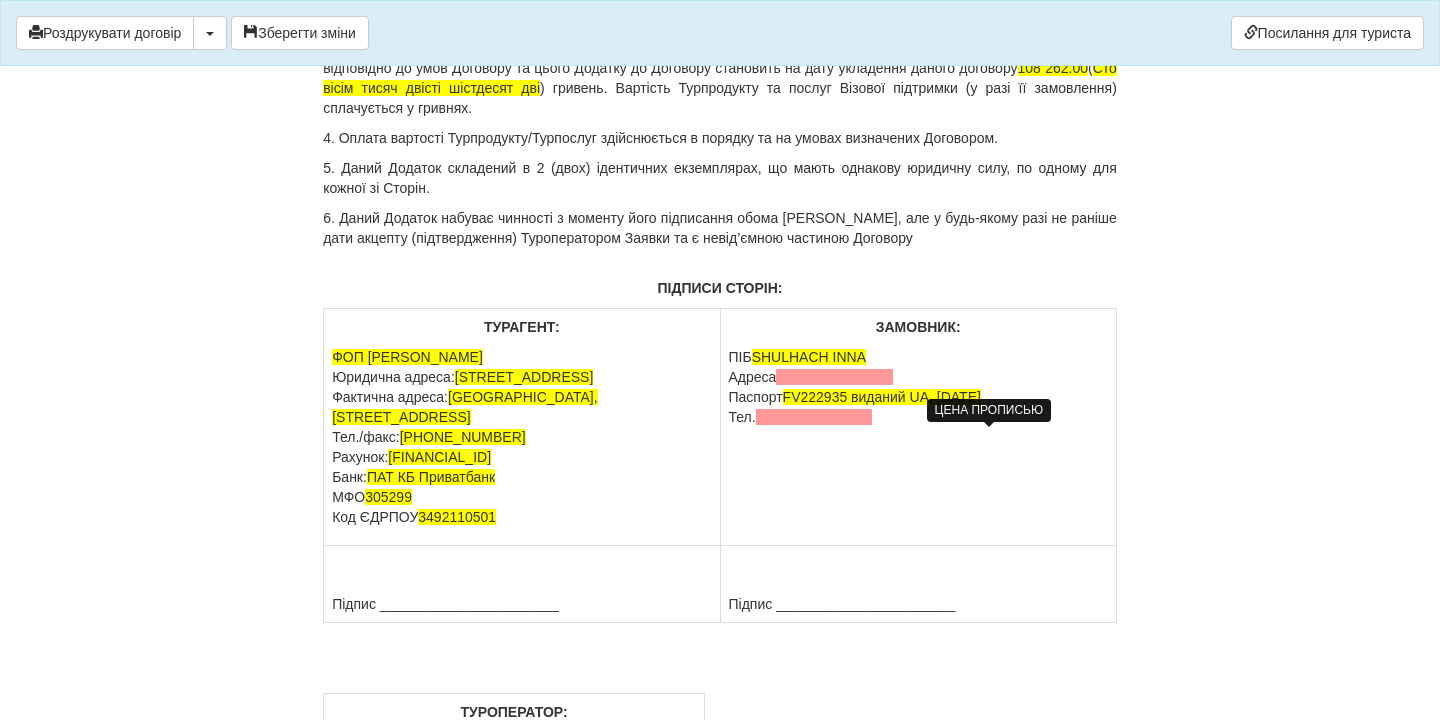 drag, startPoint x: 897, startPoint y: 438, endPoint x: 925, endPoint y: 440, distance: 28.071337 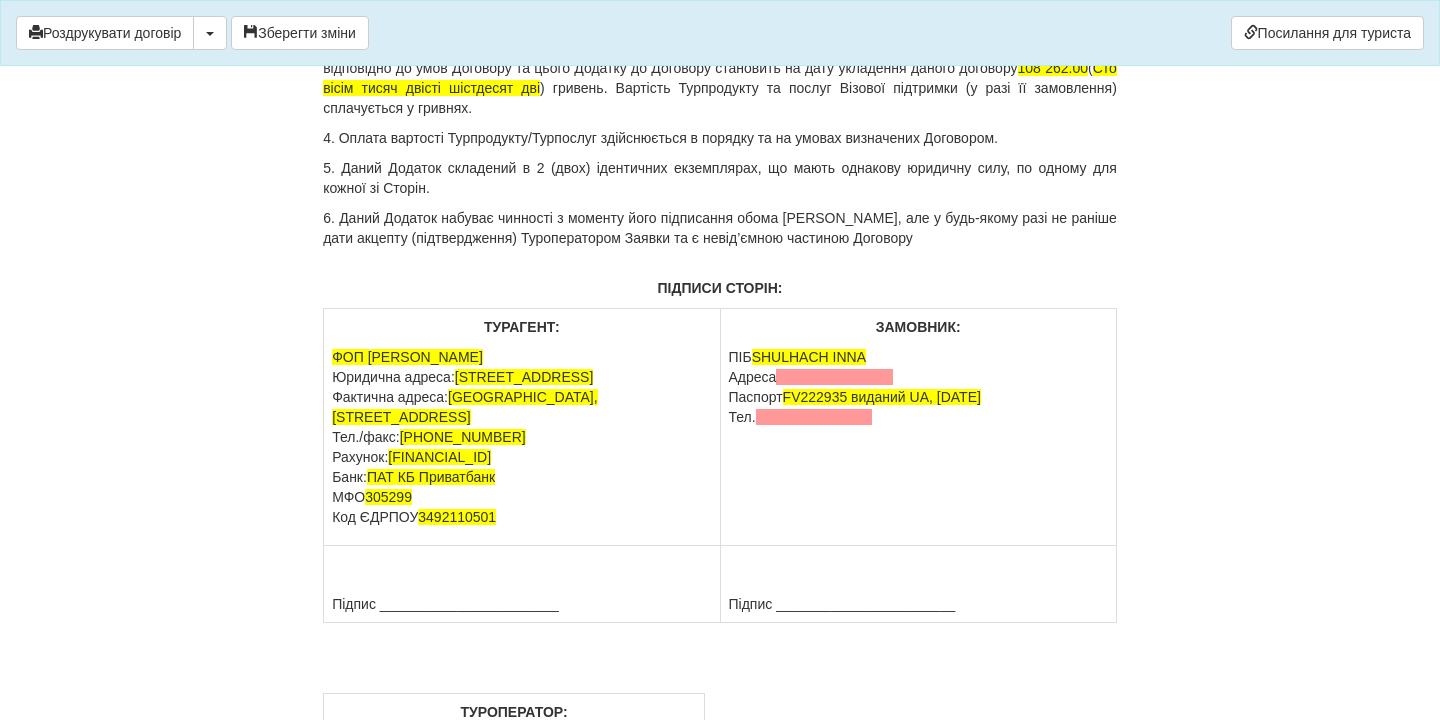 drag, startPoint x: 974, startPoint y: 439, endPoint x: 1111, endPoint y: 435, distance: 137.05838 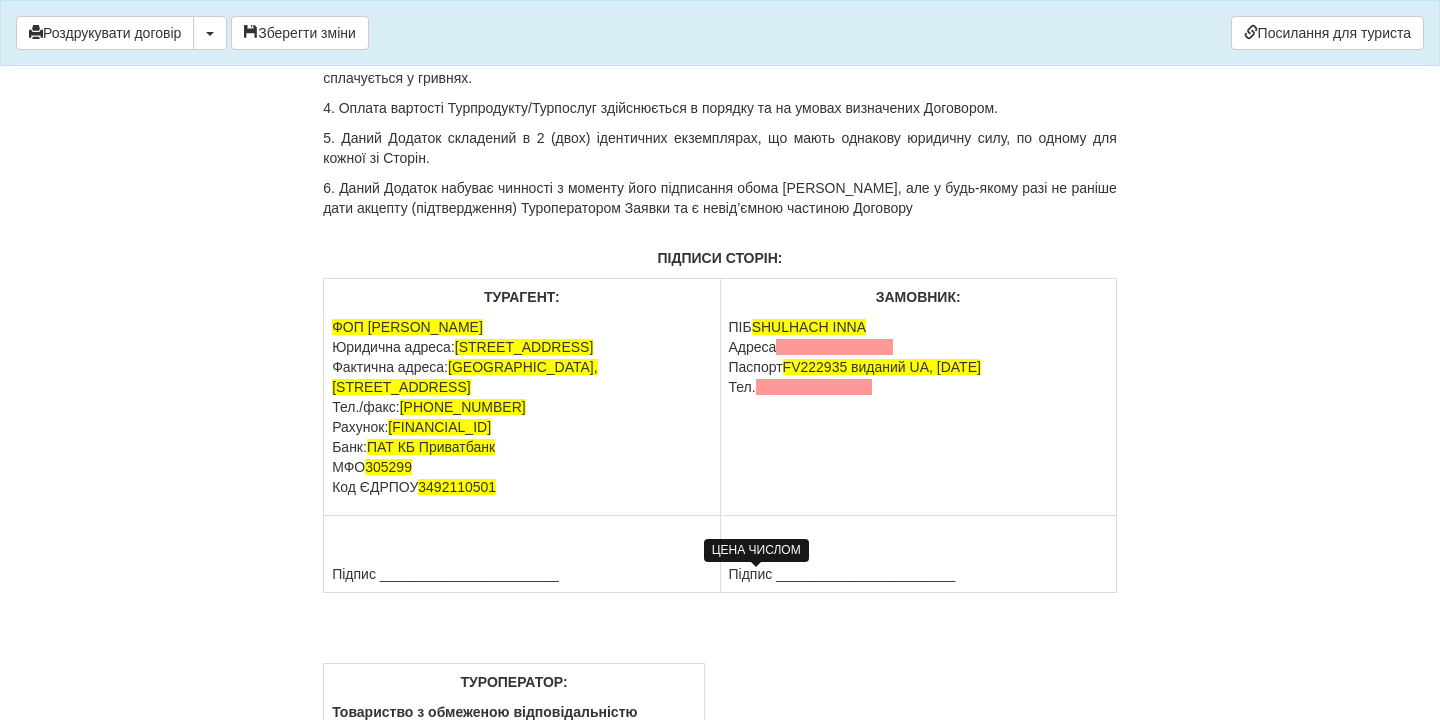 drag, startPoint x: 734, startPoint y: 580, endPoint x: 786, endPoint y: 570, distance: 52.95281 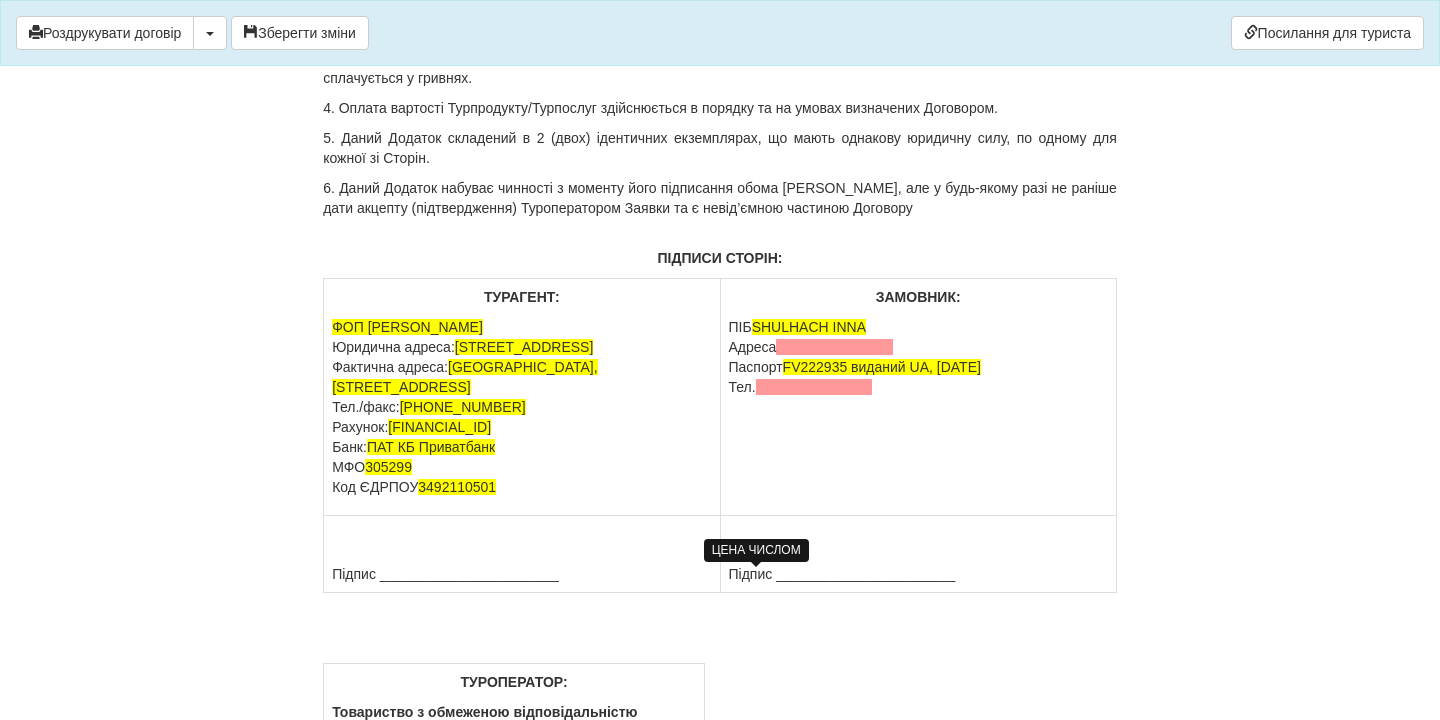 click on "108 262.00" at bounding box center (1053, 38) 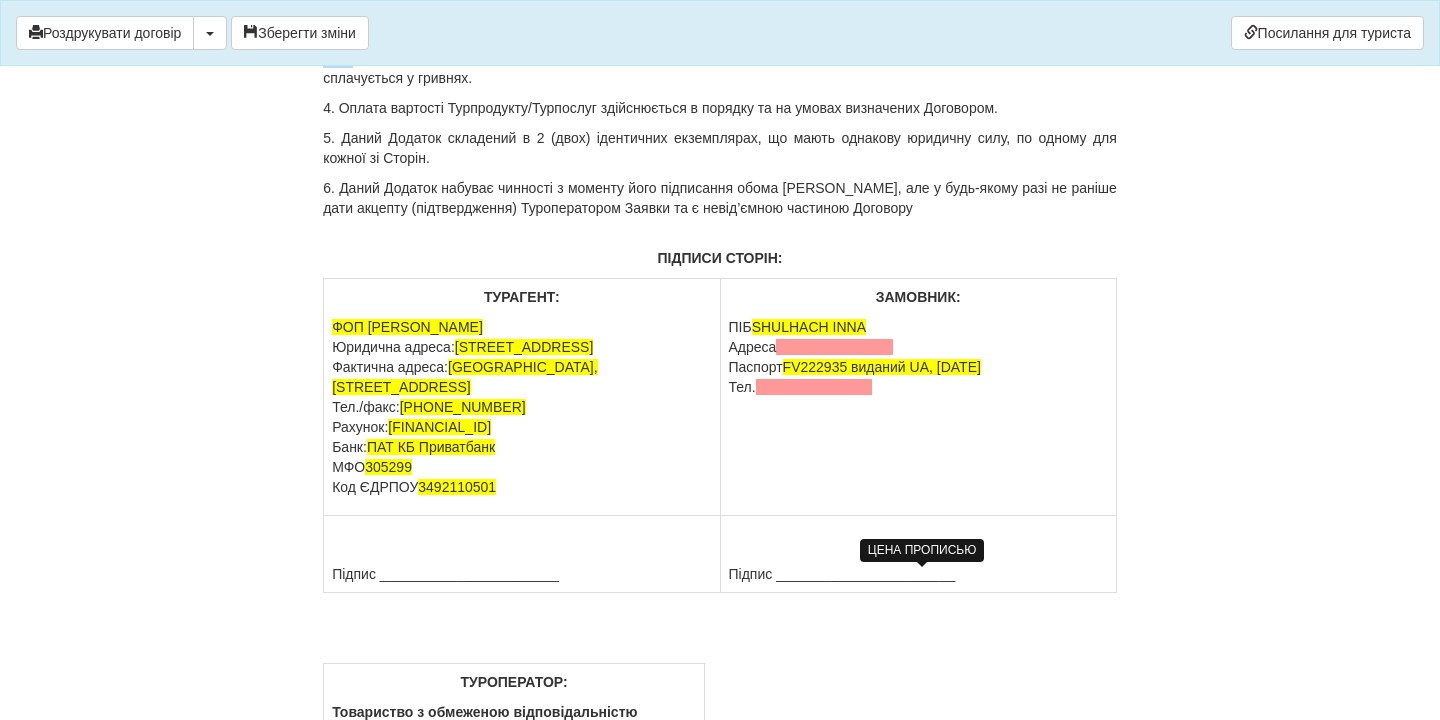drag, startPoint x: 828, startPoint y: 575, endPoint x: 858, endPoint y: 579, distance: 30.265491 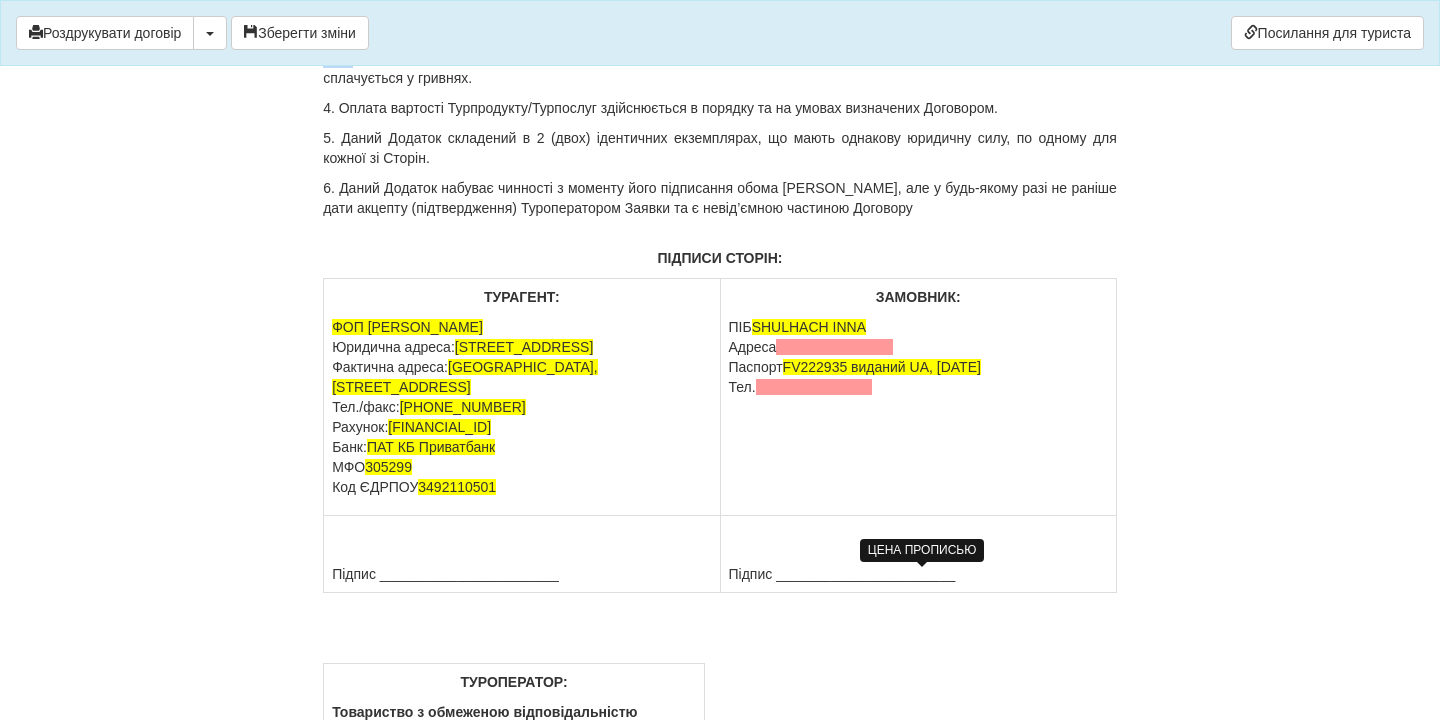 click on "Сто вісім тисяч двісті шістдесят дві" at bounding box center [720, 48] 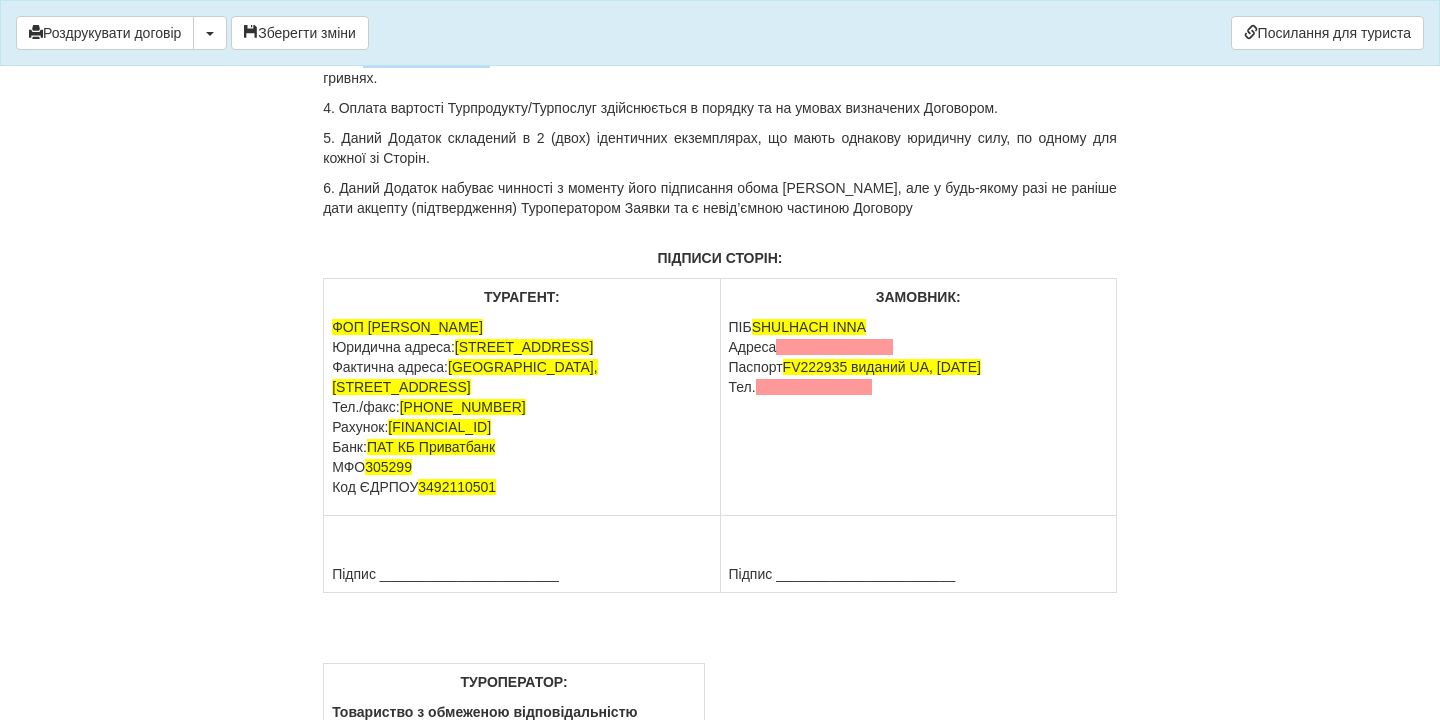 drag, startPoint x: 906, startPoint y: 578, endPoint x: 1048, endPoint y: 576, distance: 142.01408 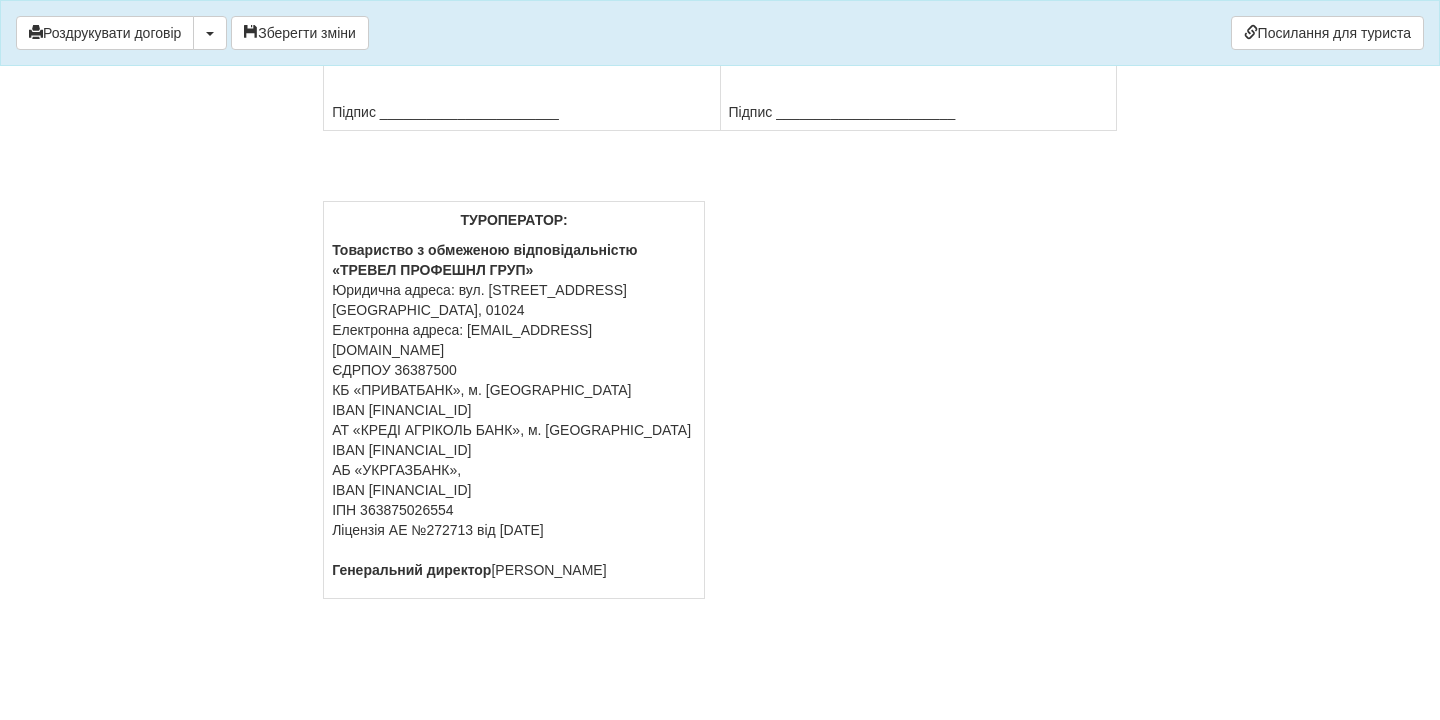 scroll, scrollTop: 17304, scrollLeft: 0, axis: vertical 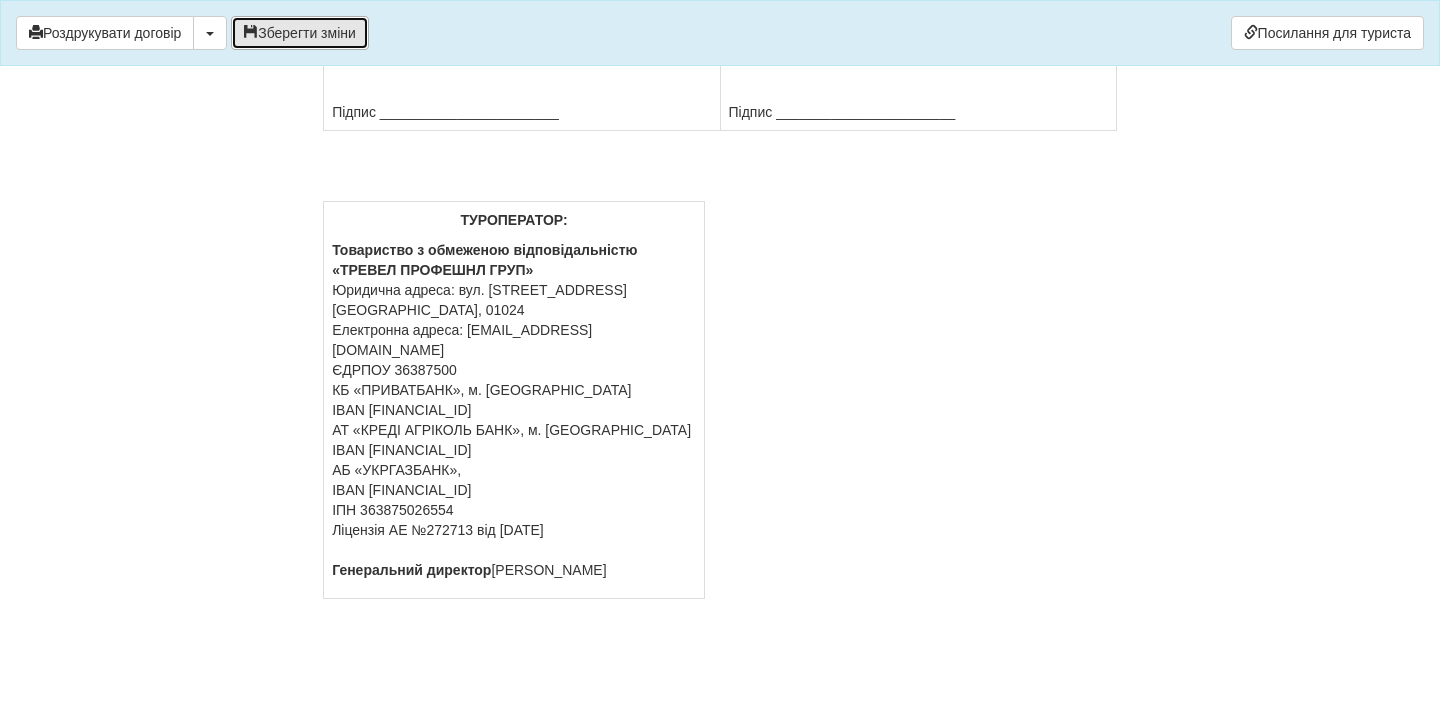 click on "Зберегти зміни" at bounding box center [300, 33] 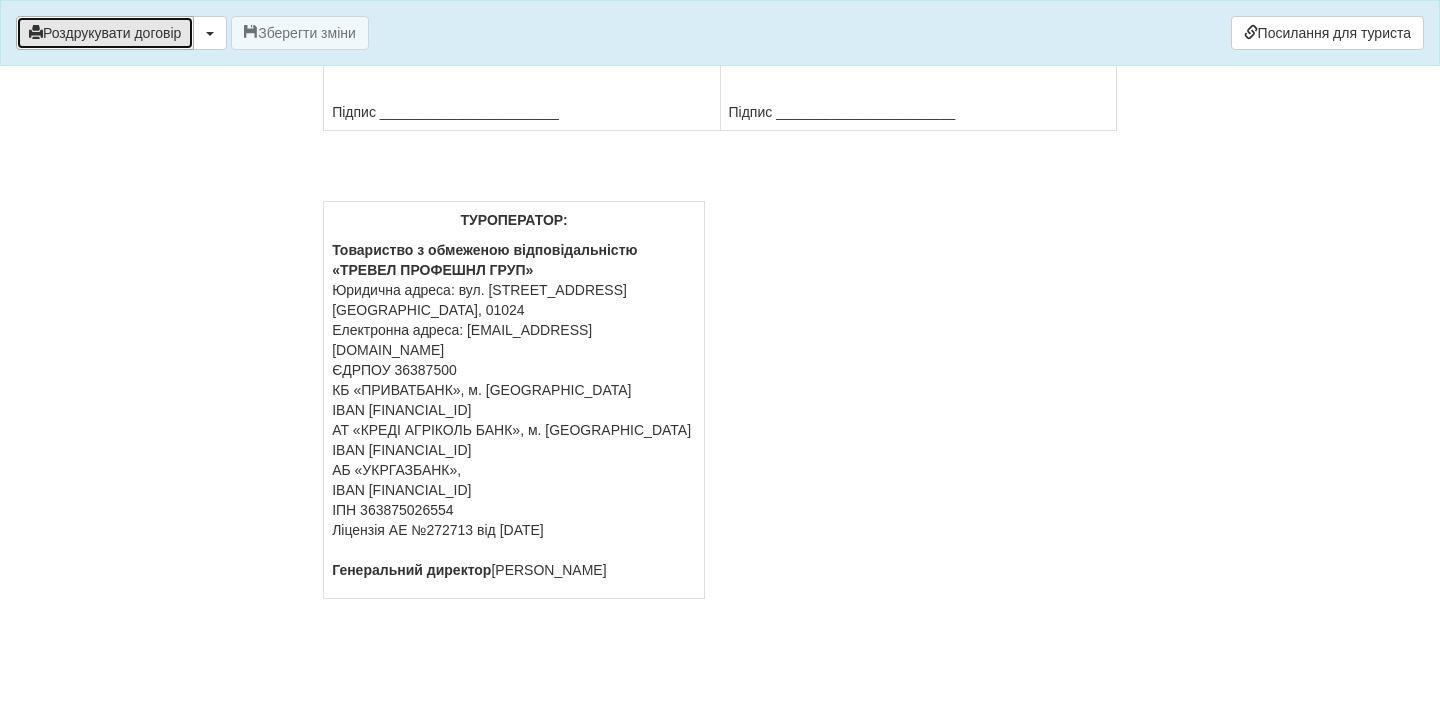 click on "Роздрукувати договір" at bounding box center (105, 33) 